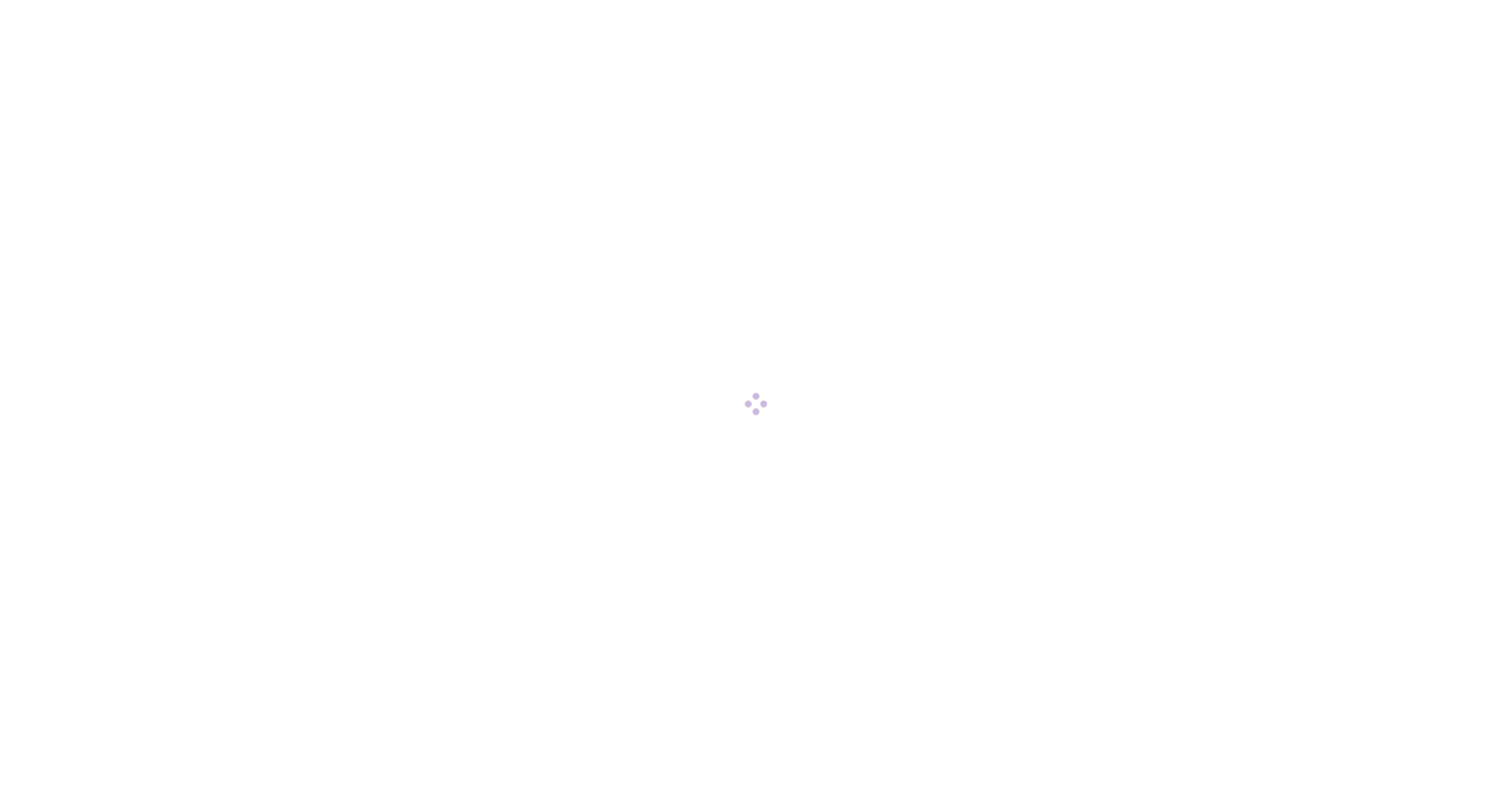 scroll, scrollTop: 0, scrollLeft: 0, axis: both 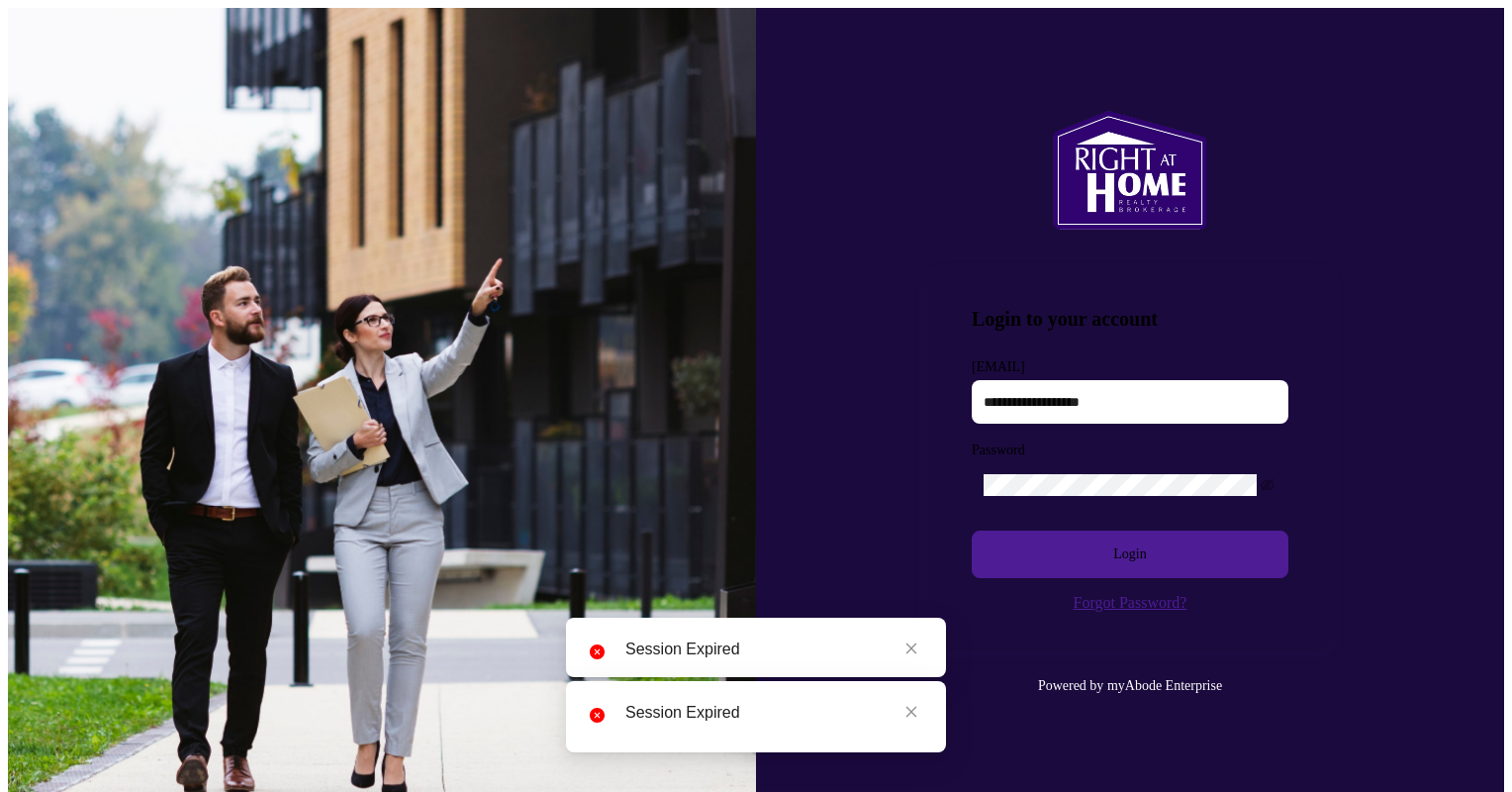 click at bounding box center (1130, 402) 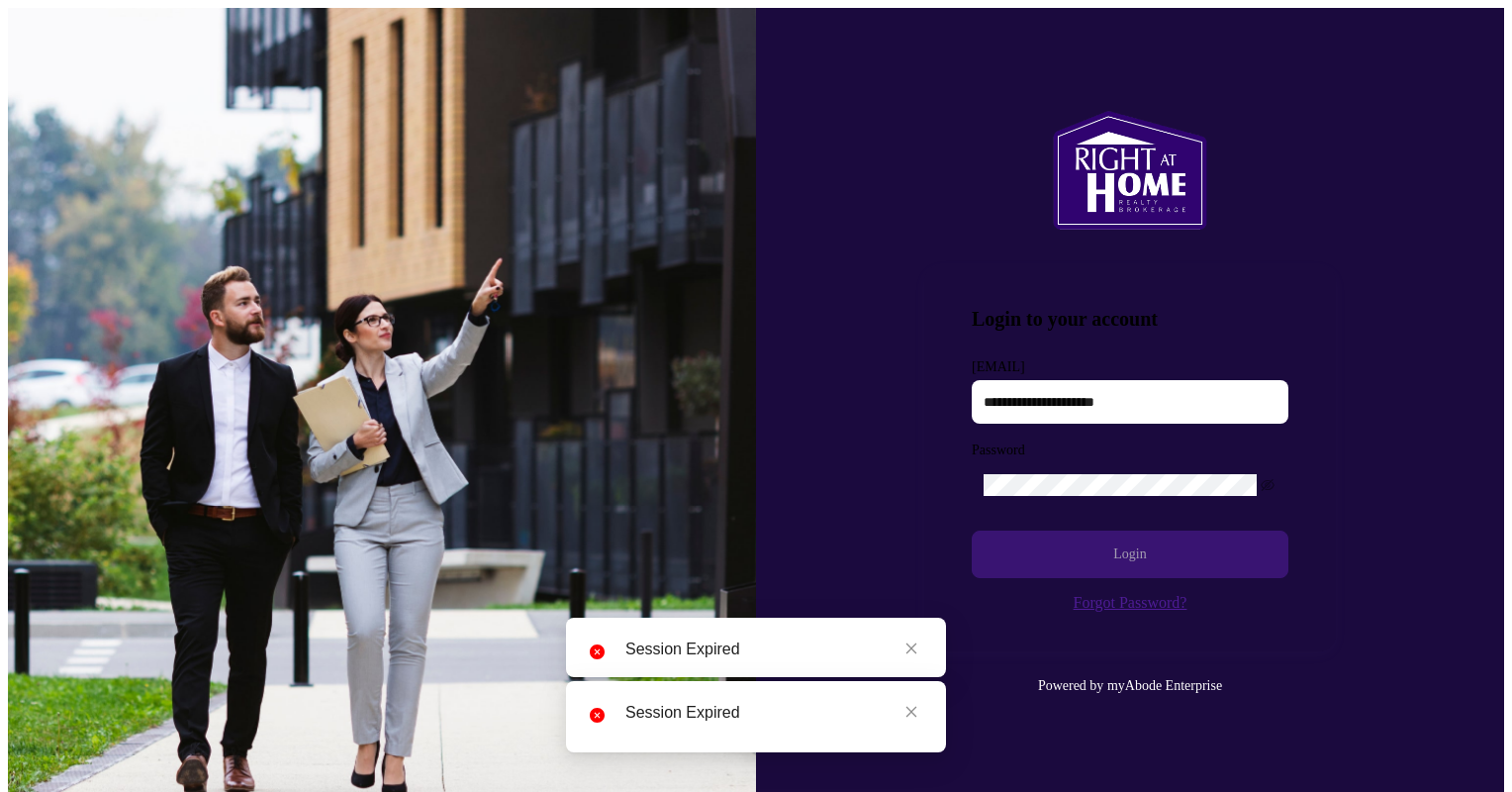 click on "Login" at bounding box center [1129, 554] 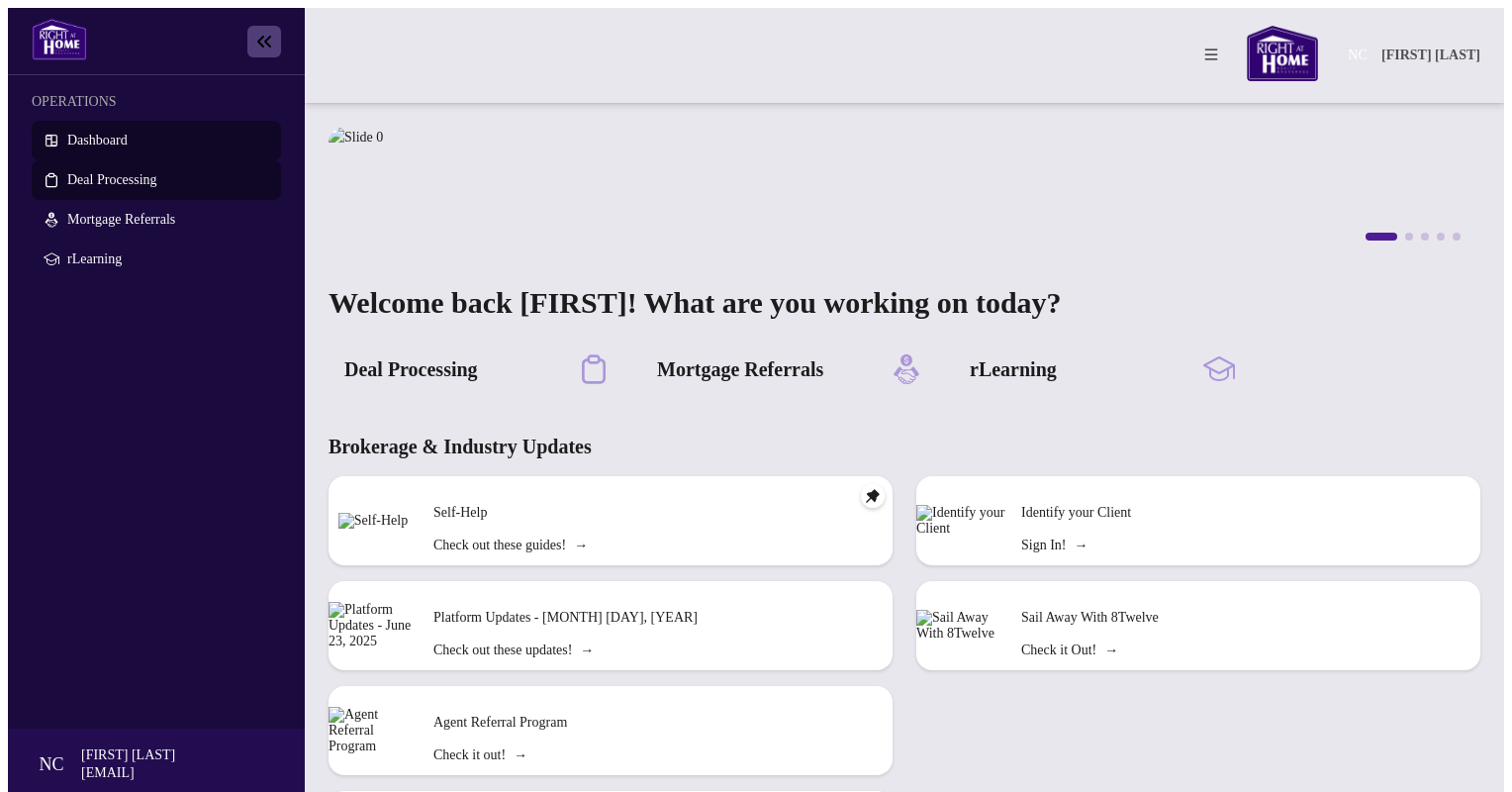 click on "Deal Processing" at bounding box center (112, 179) 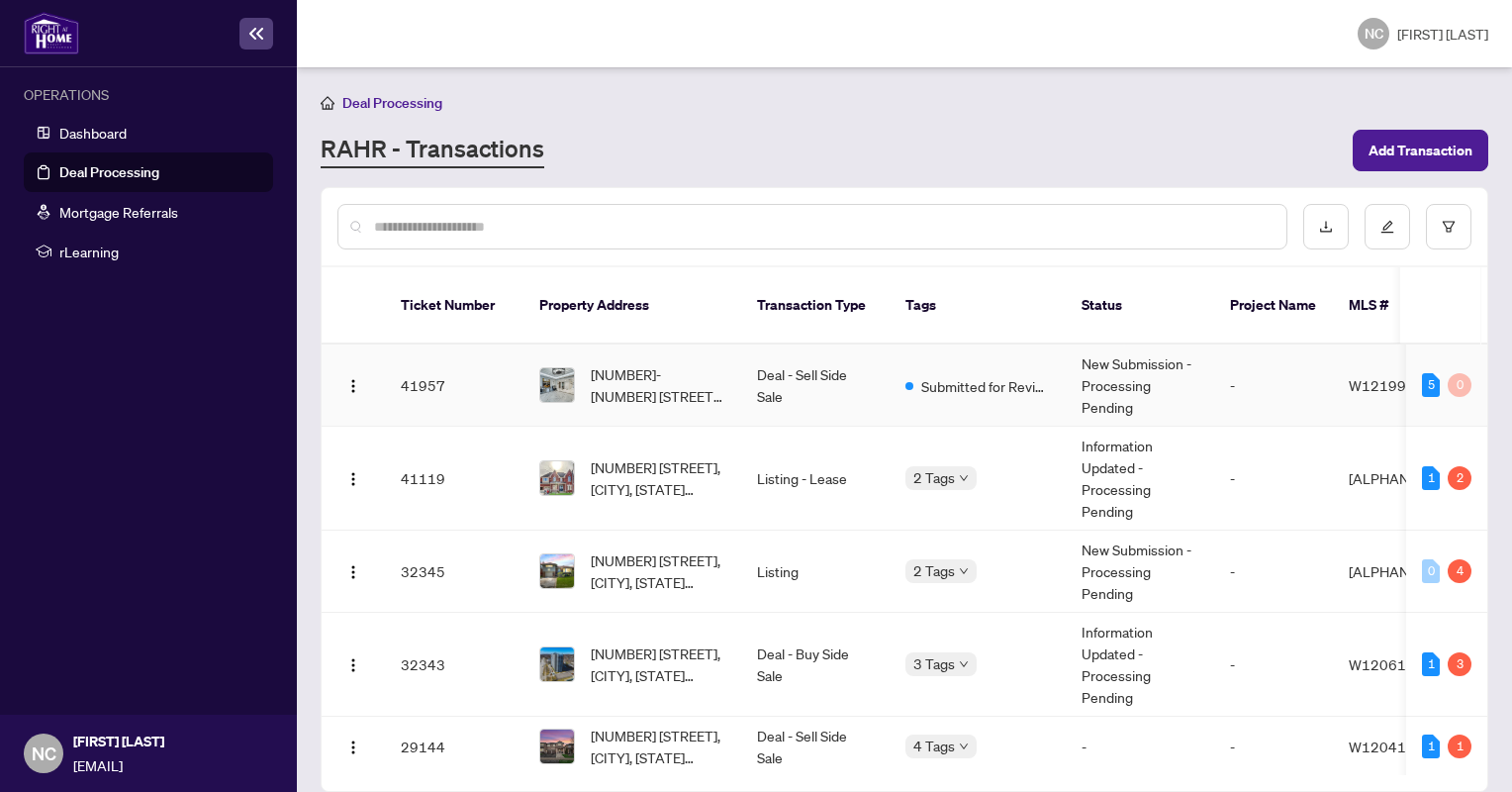 click on "41957" at bounding box center [454, 385] 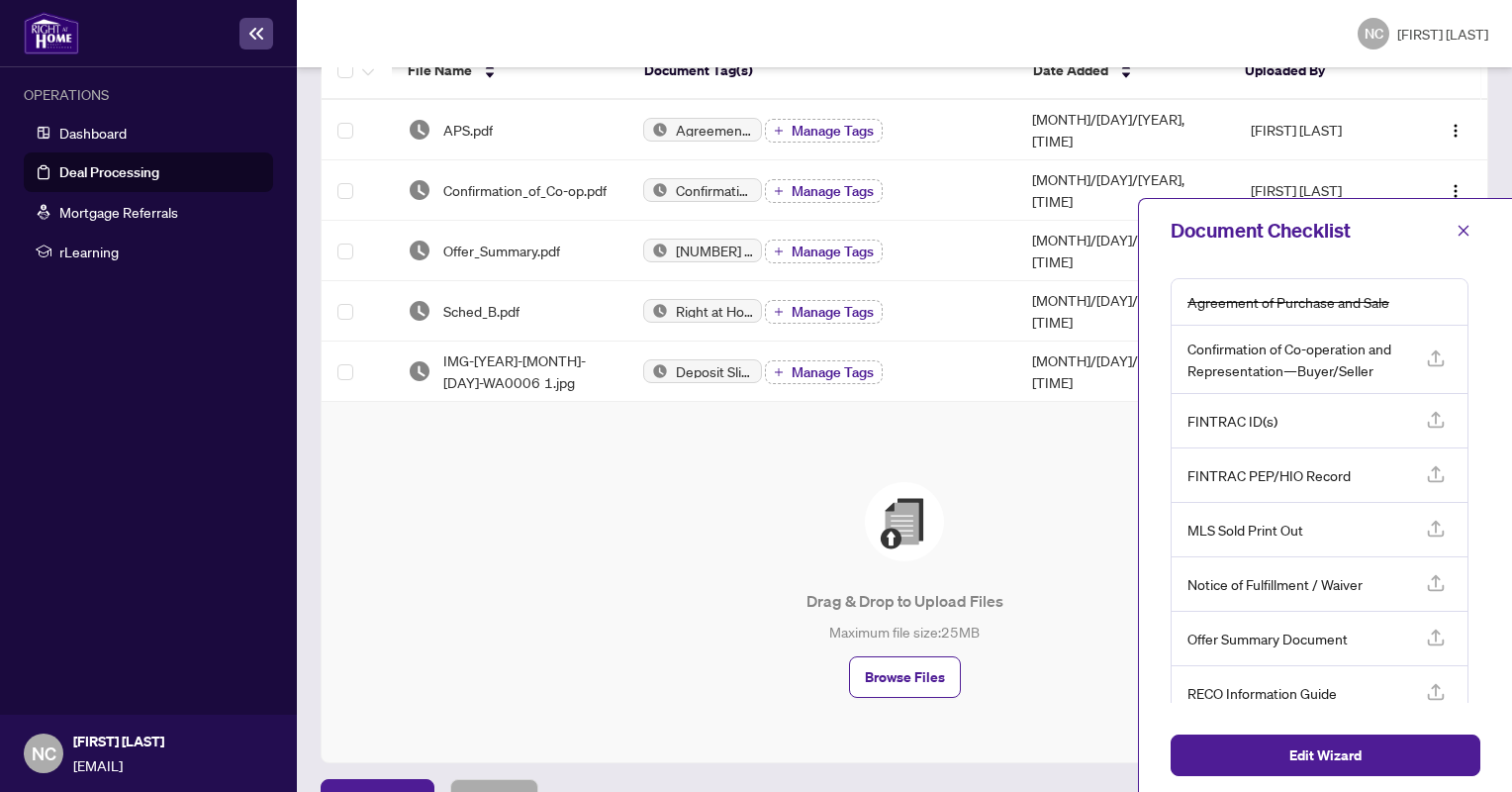 scroll, scrollTop: 362, scrollLeft: 0, axis: vertical 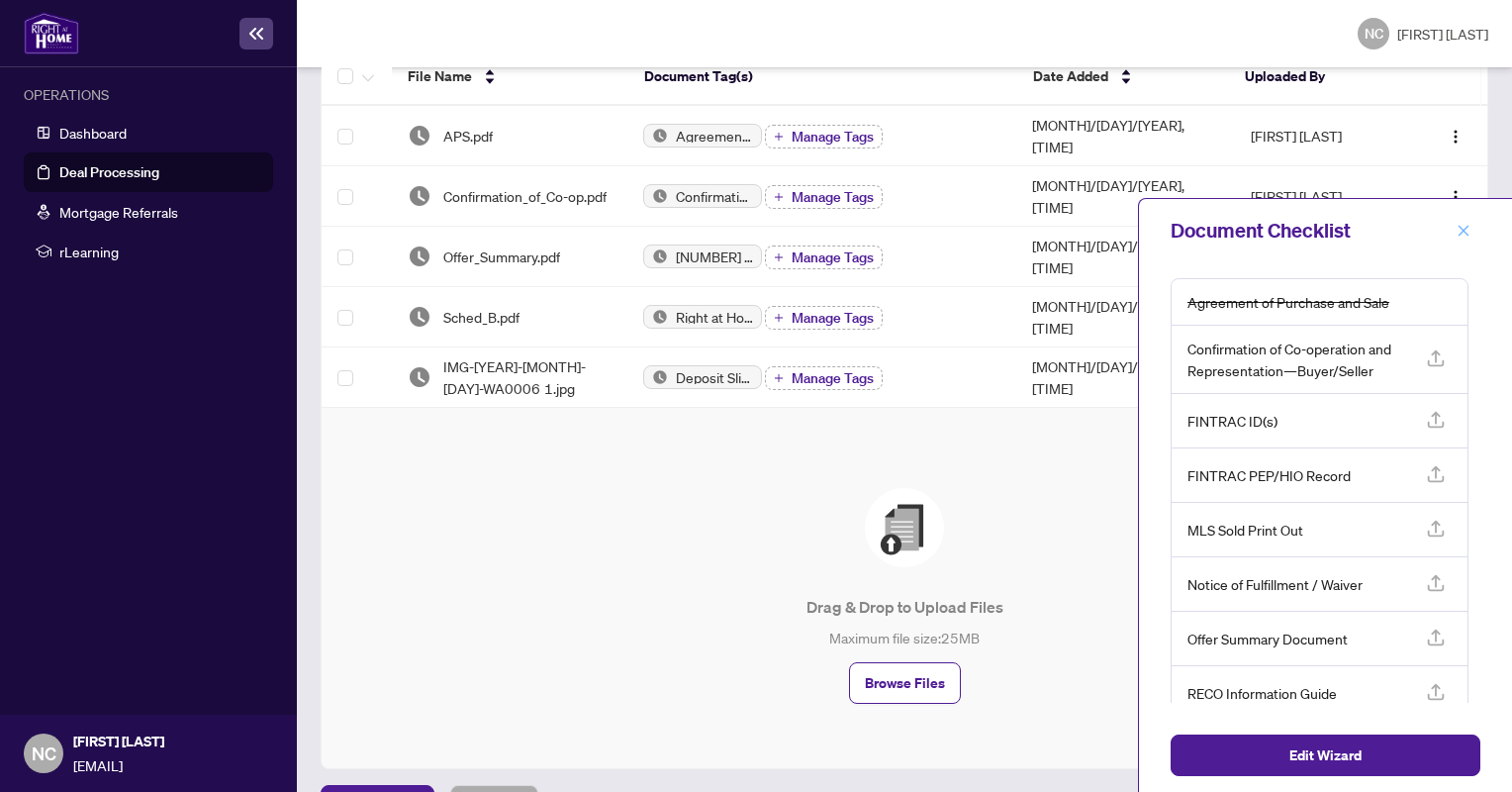 click at bounding box center [1464, 231] 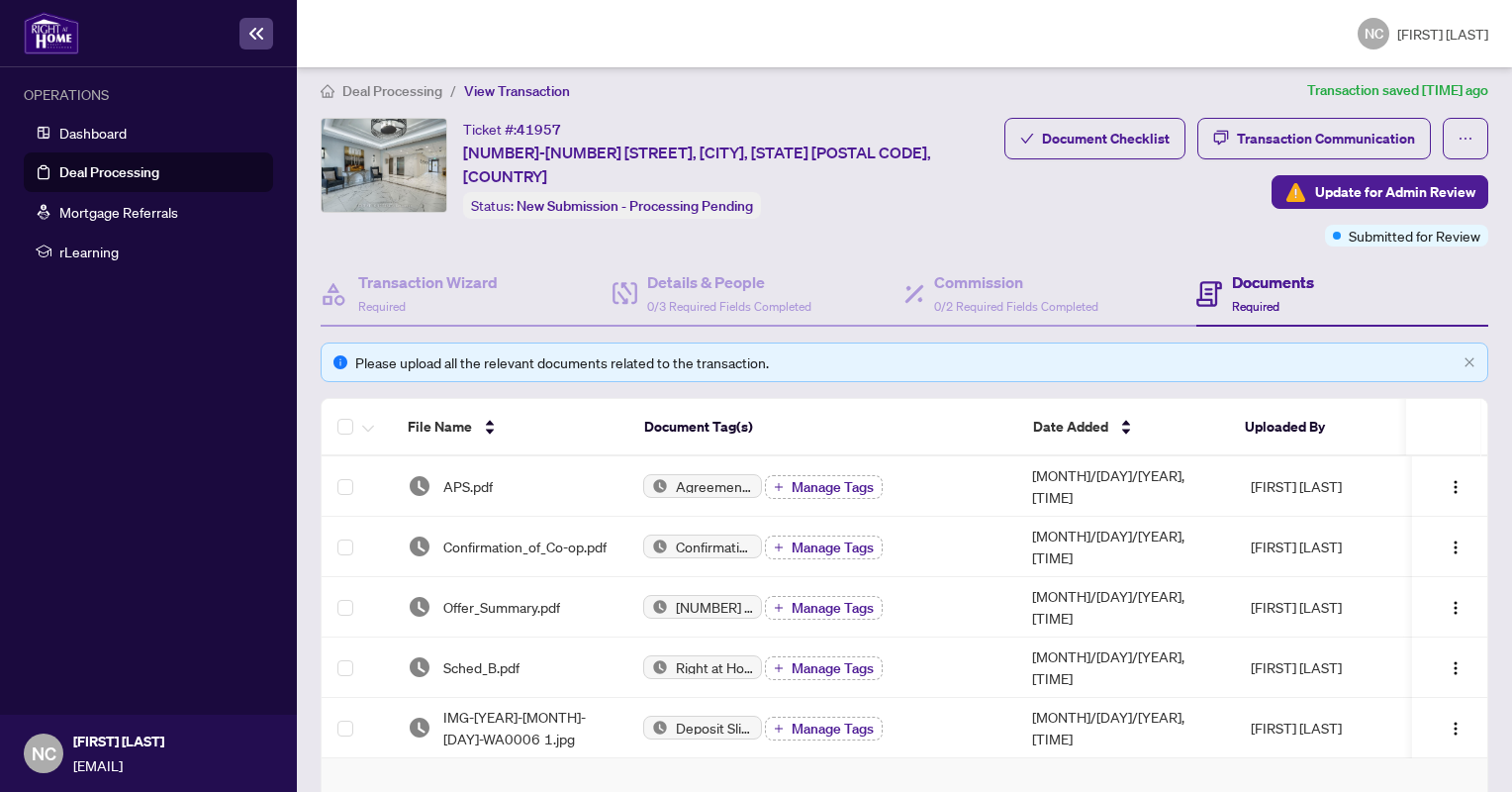 scroll, scrollTop: 14, scrollLeft: 0, axis: vertical 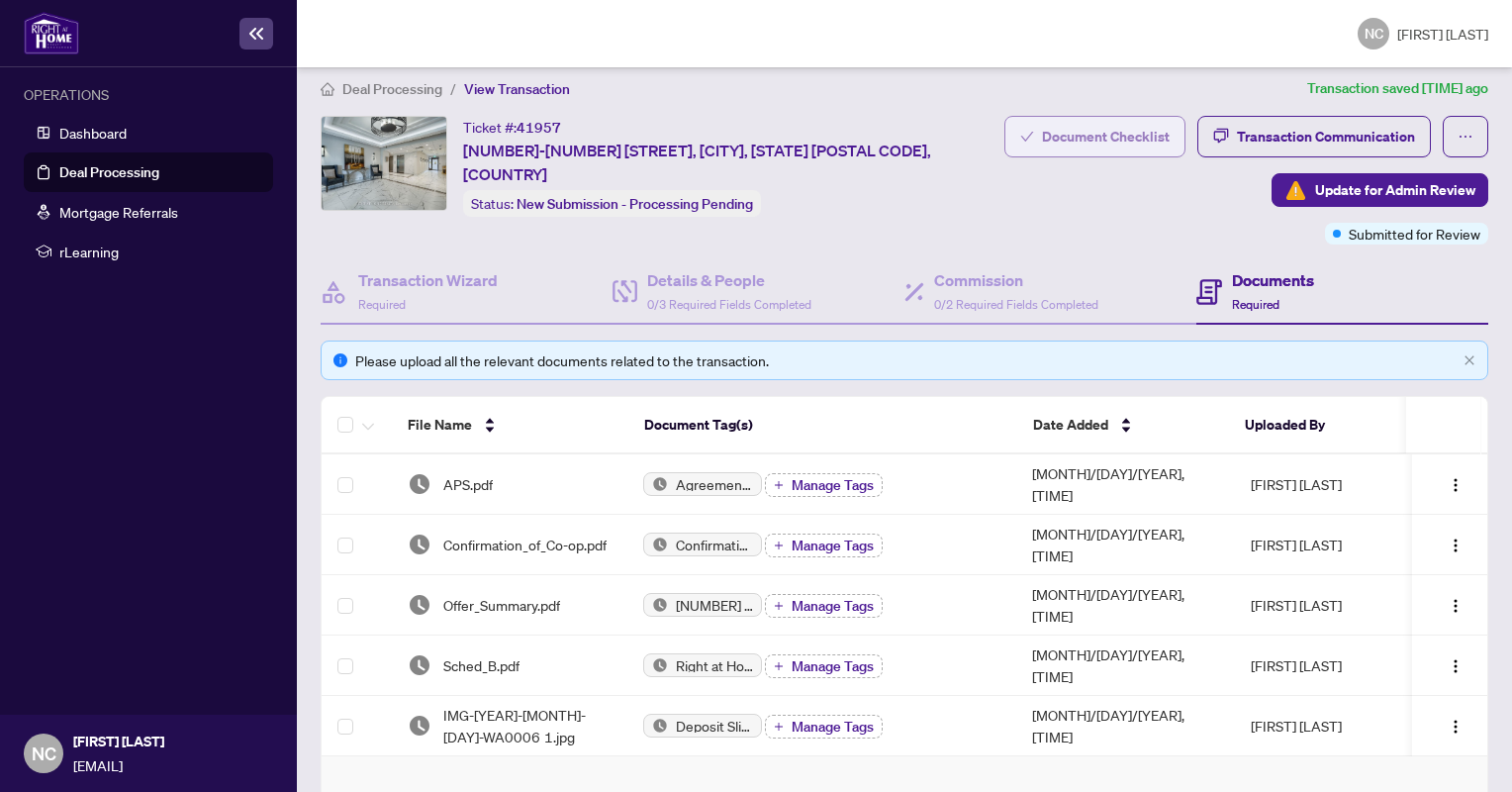 click on "Document Checklist" at bounding box center (1105, 137) 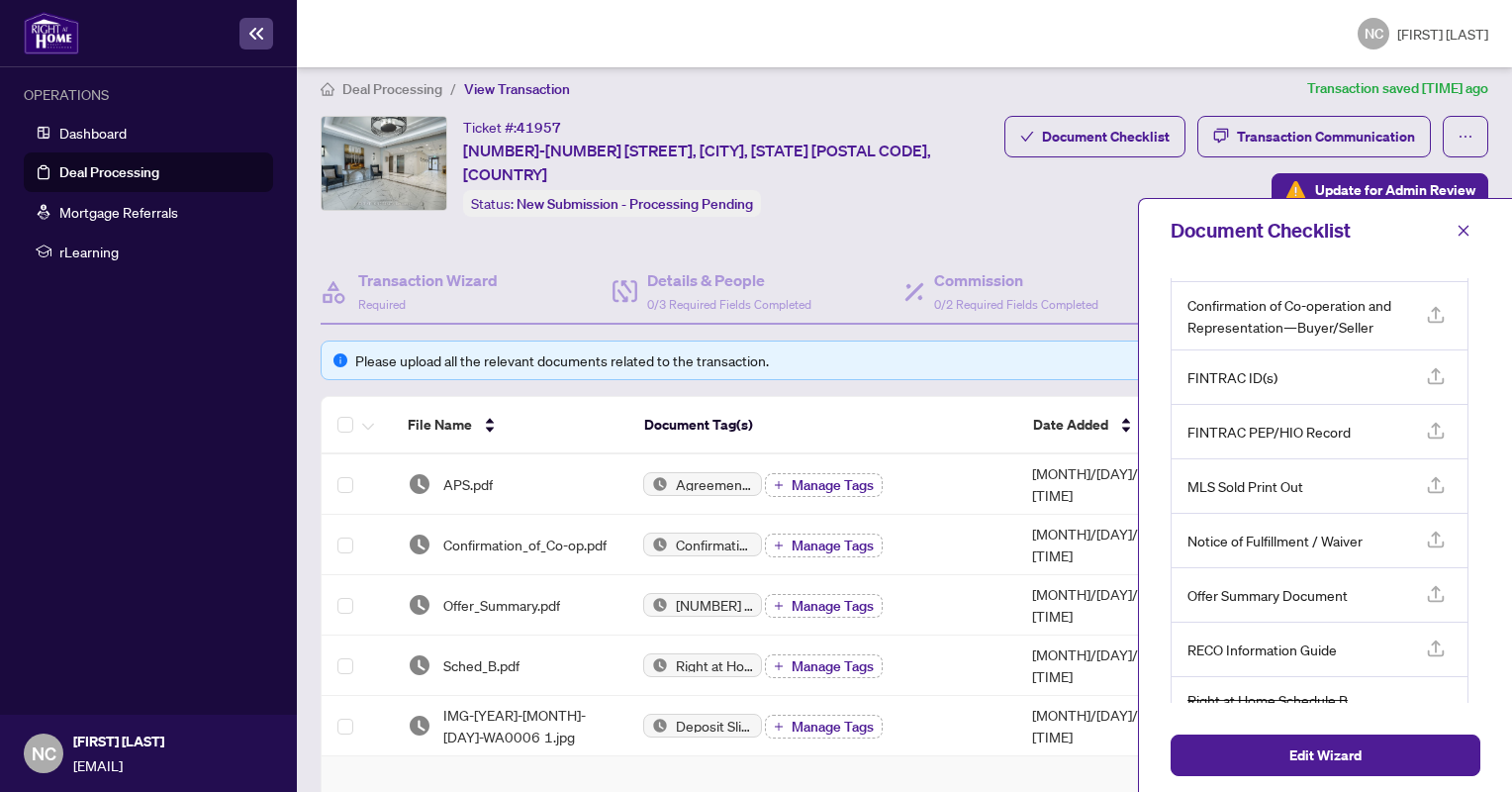 scroll, scrollTop: 59, scrollLeft: 0, axis: vertical 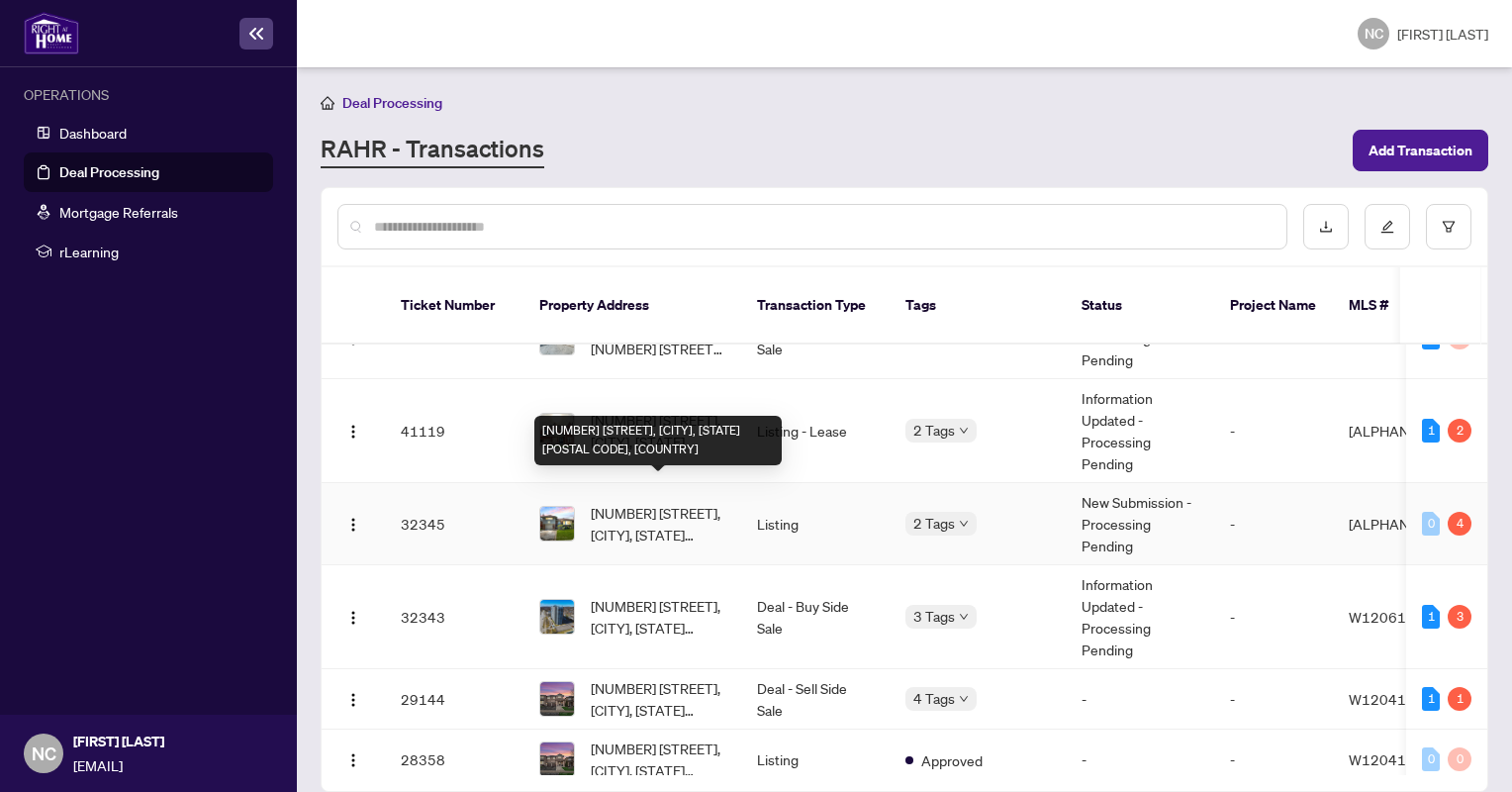 click on "[NUMBER] [STREET], [CITY], [STATE] [POSTAL CODE], [COUNTRY]" at bounding box center (658, 524) 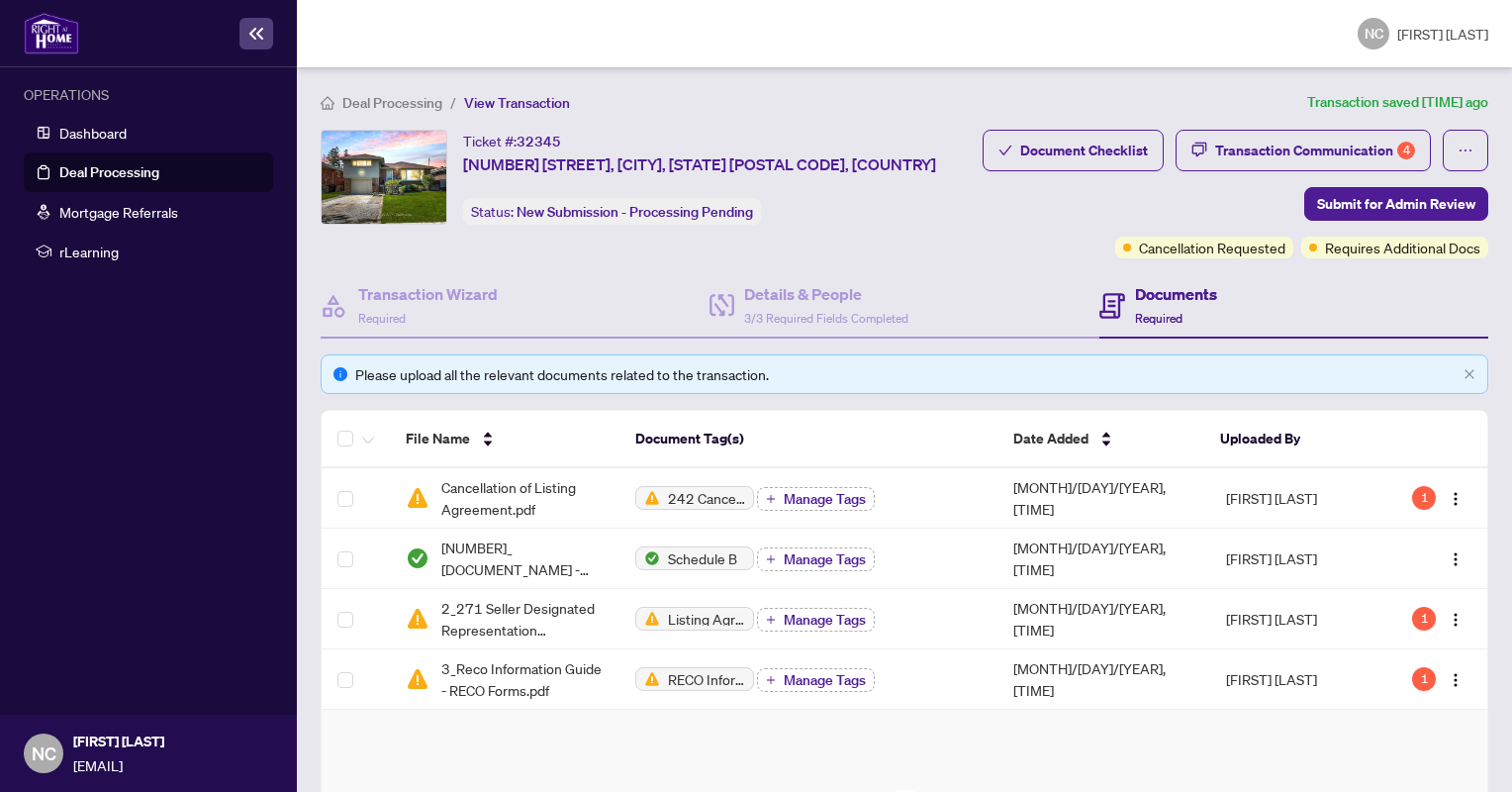 scroll, scrollTop: 0, scrollLeft: 0, axis: both 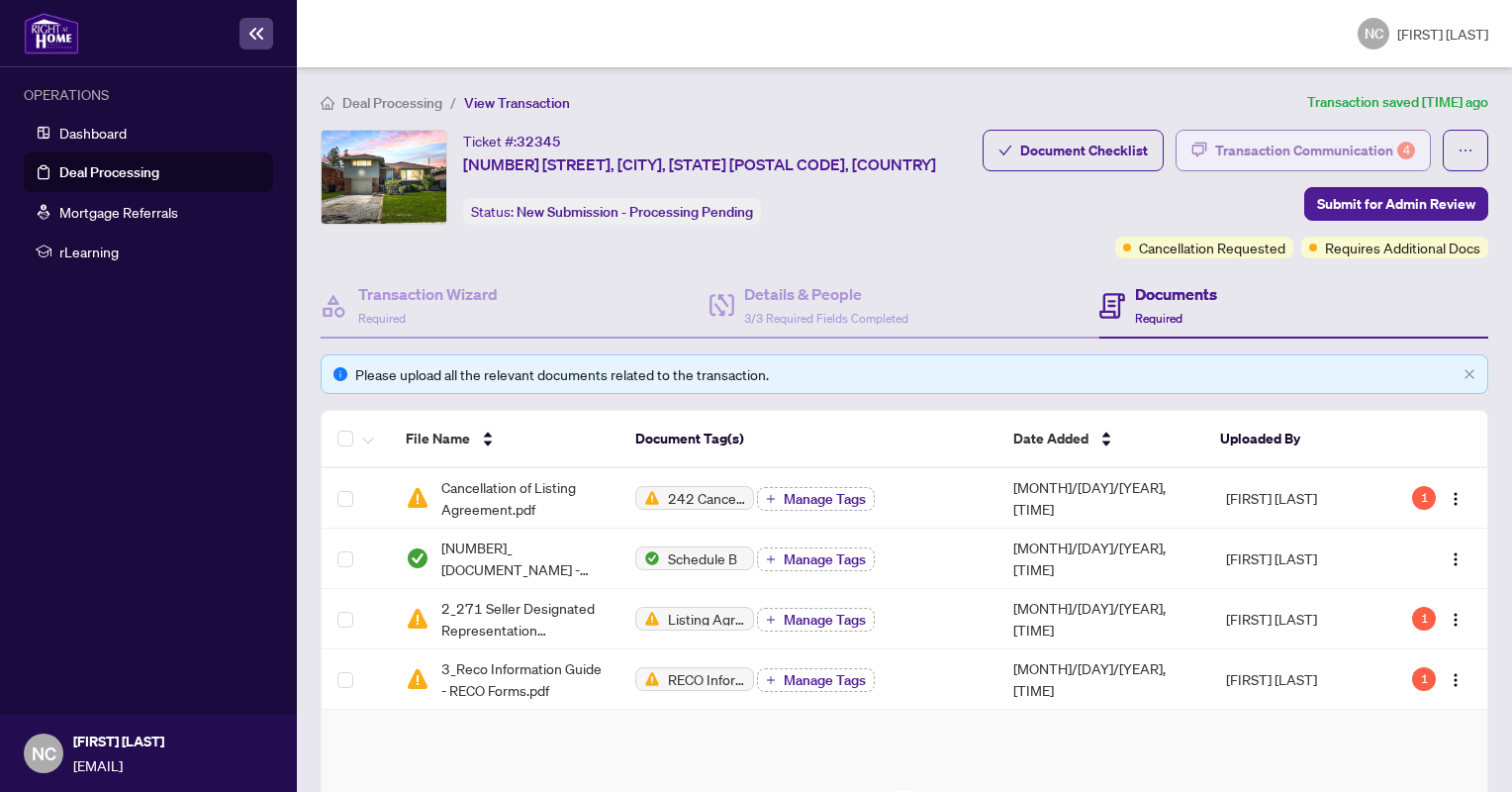 click on "Transaction Communication 4" at bounding box center [1315, 150] 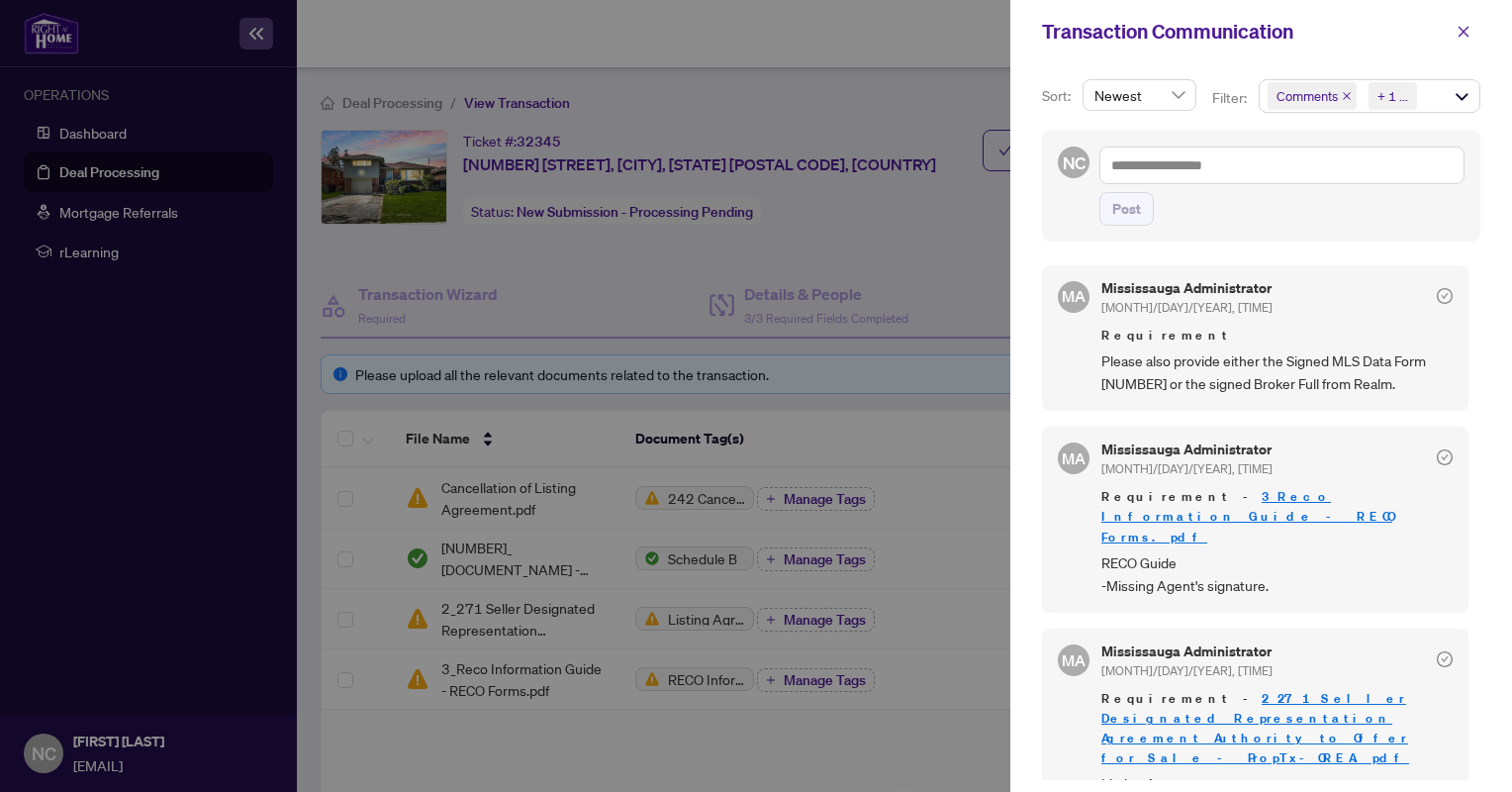 scroll, scrollTop: 249, scrollLeft: 0, axis: vertical 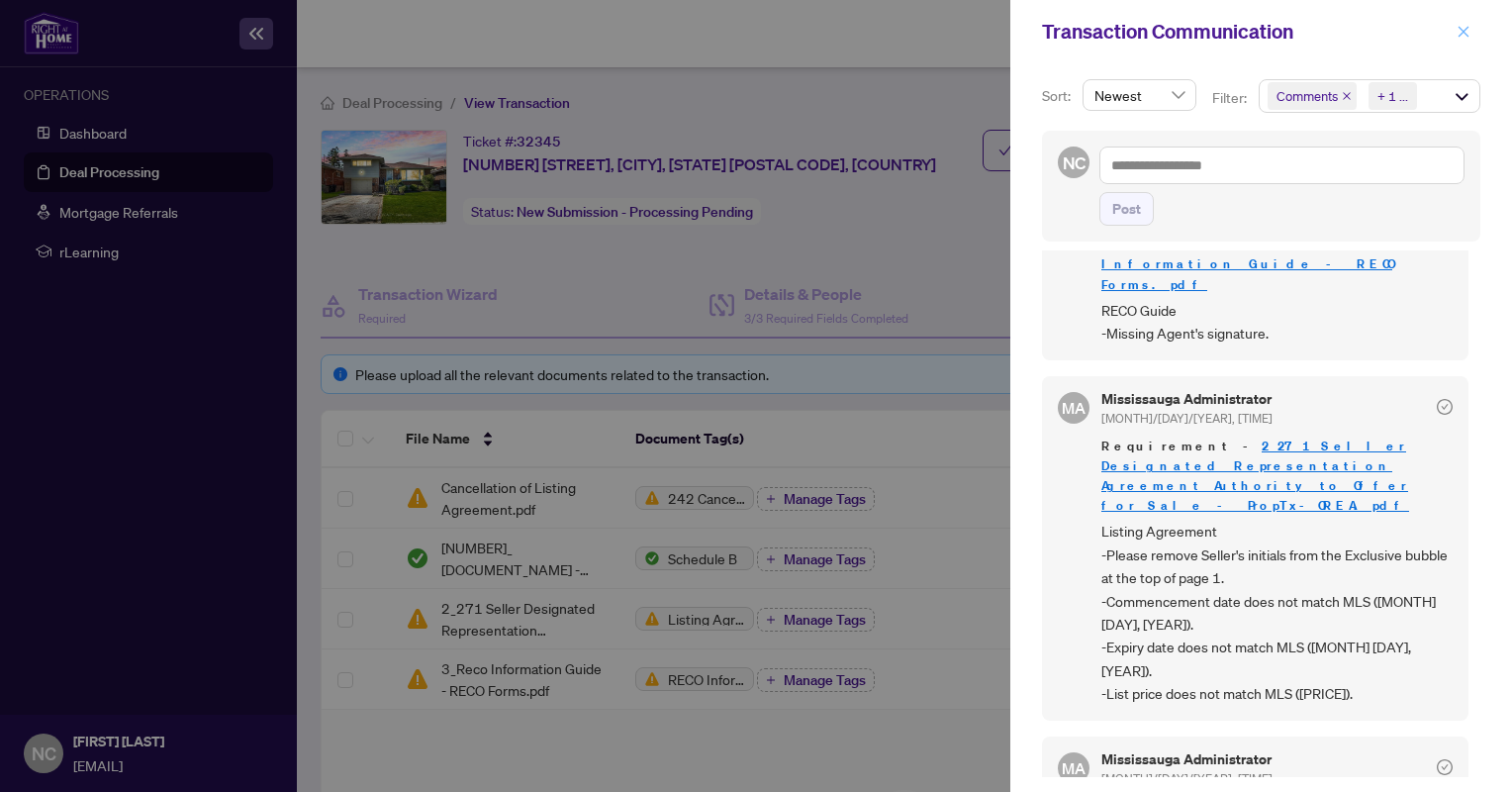 click at bounding box center (1464, 32) 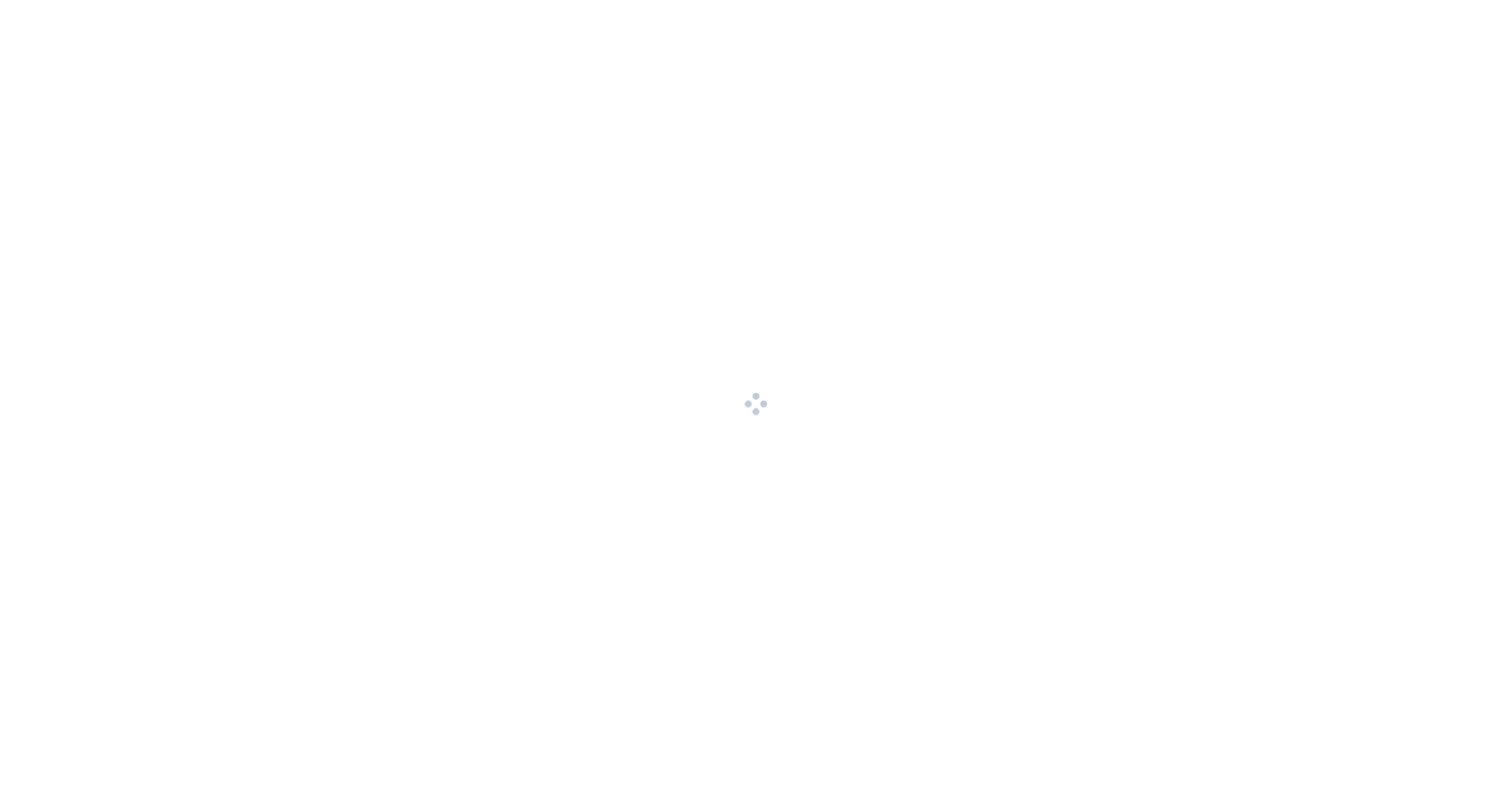 scroll, scrollTop: 0, scrollLeft: 0, axis: both 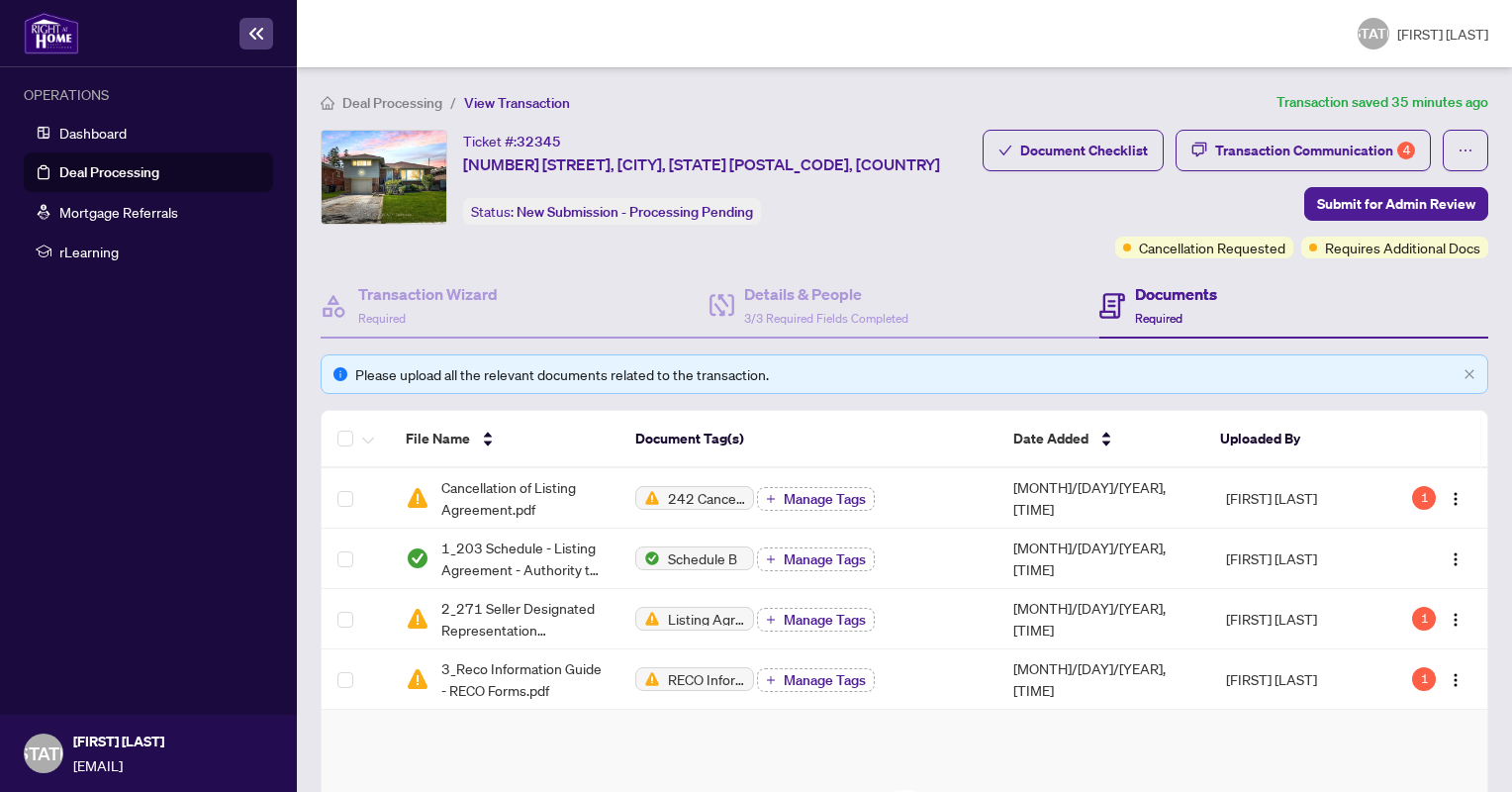 click on "Deal Processing" at bounding box center [109, 172] 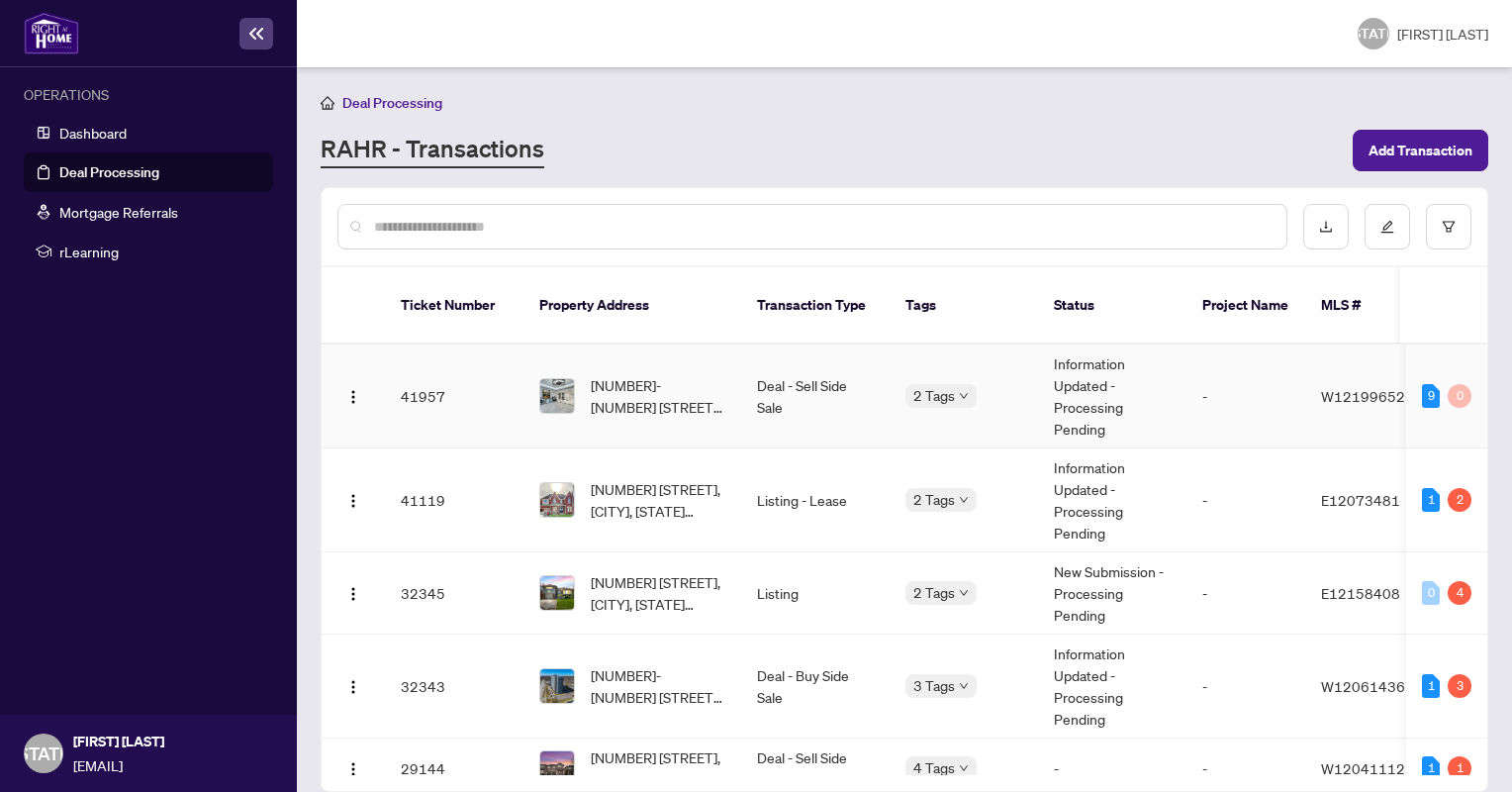 click on "41957" at bounding box center (454, 396) 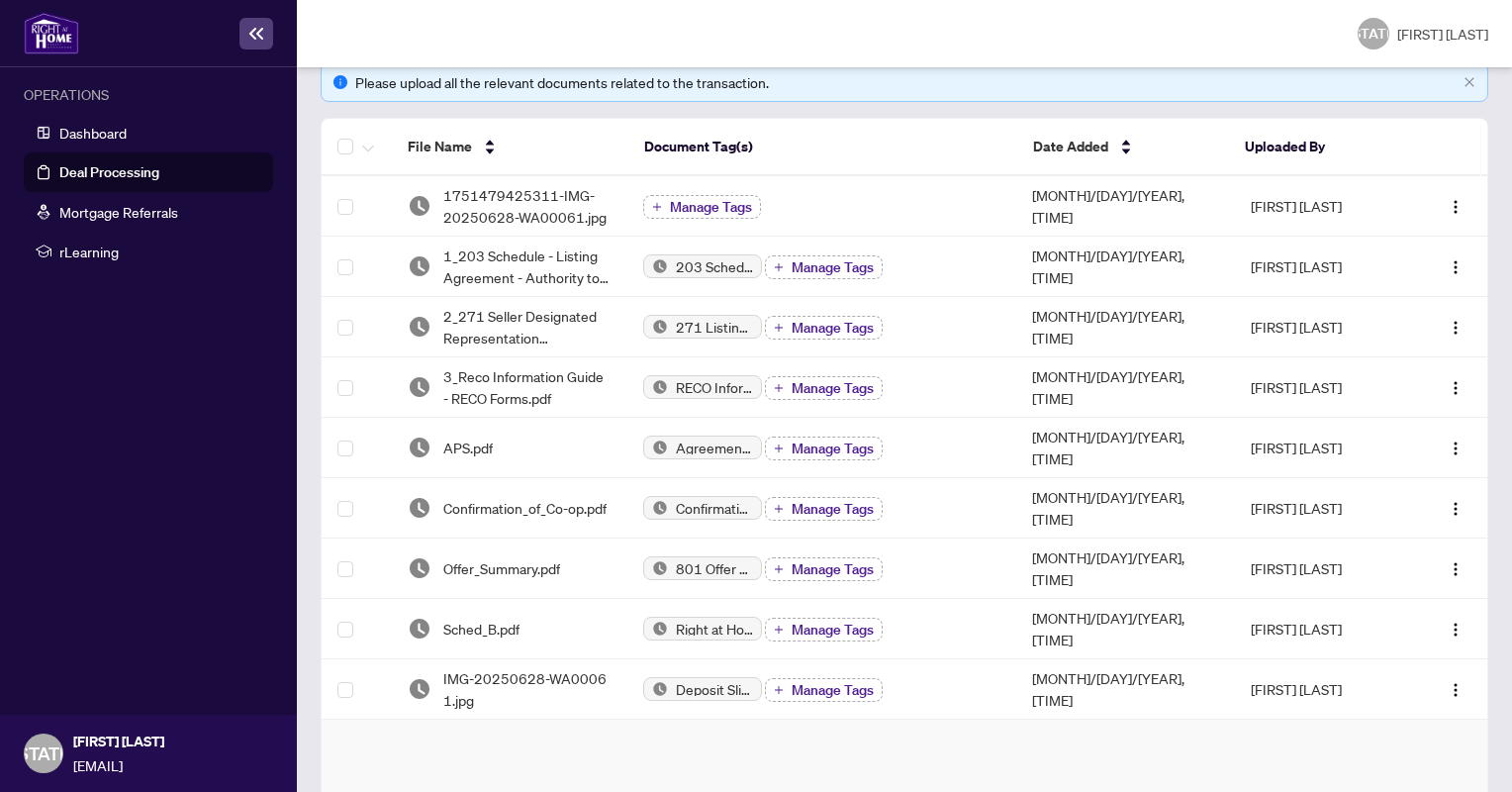 scroll, scrollTop: 293, scrollLeft: 0, axis: vertical 